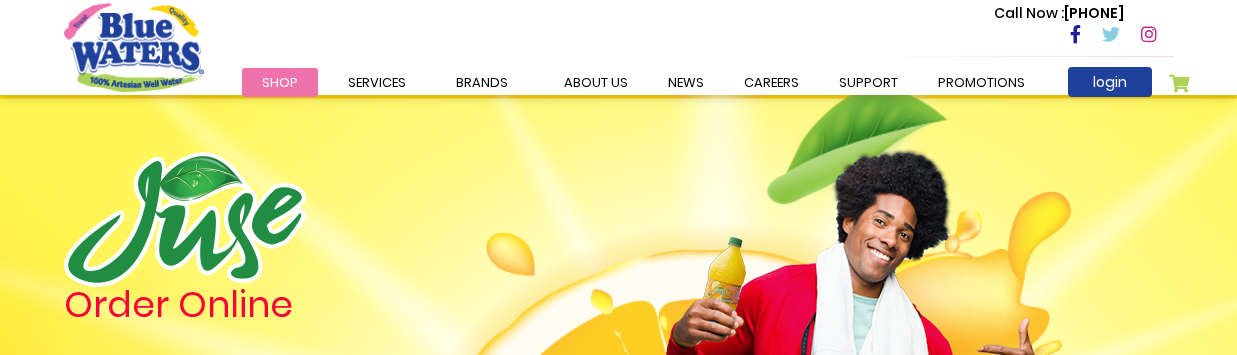 scroll, scrollTop: 0, scrollLeft: 0, axis: both 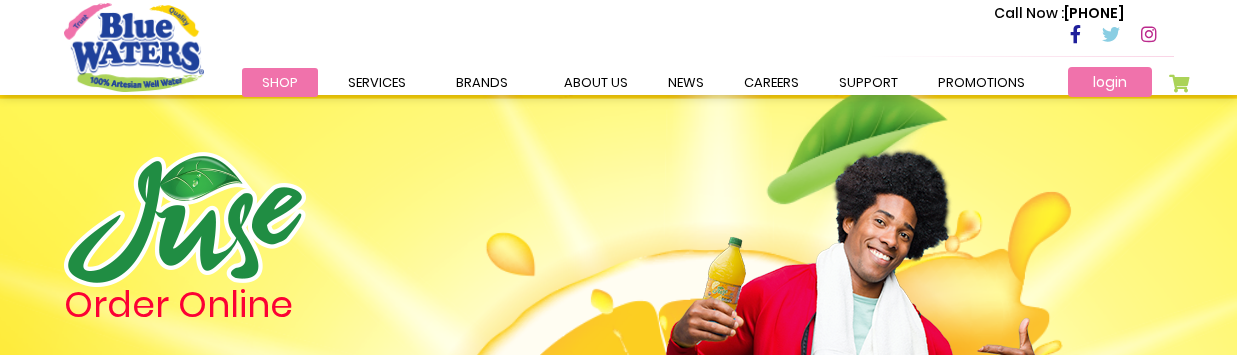 click on "login" at bounding box center [1110, 82] 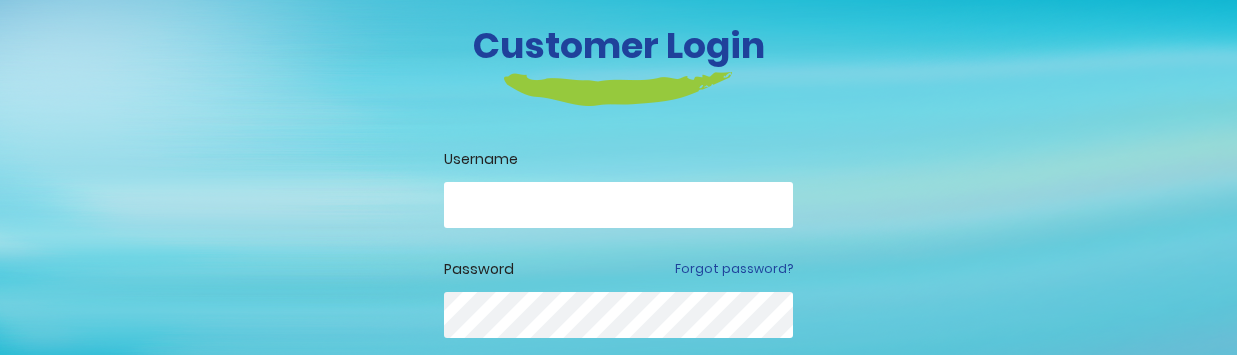 scroll, scrollTop: 117, scrollLeft: 0, axis: vertical 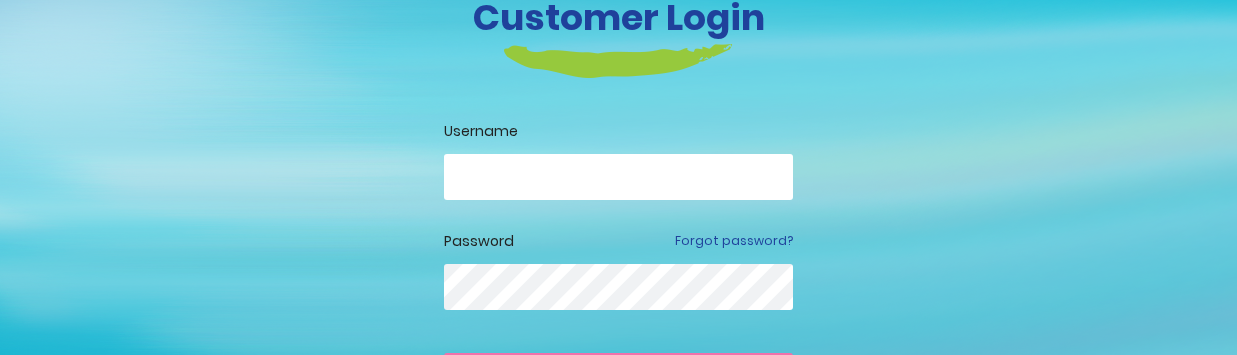 click at bounding box center (618, 177) 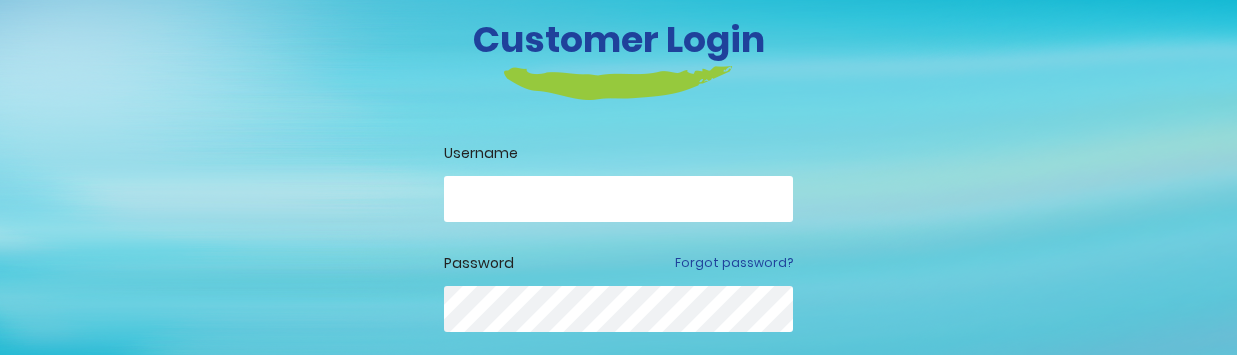 scroll, scrollTop: 0, scrollLeft: 0, axis: both 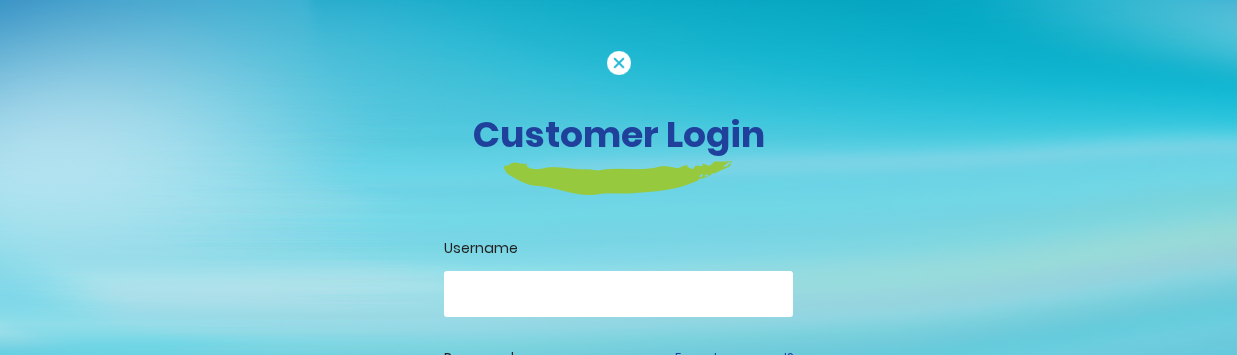 click at bounding box center (619, 63) 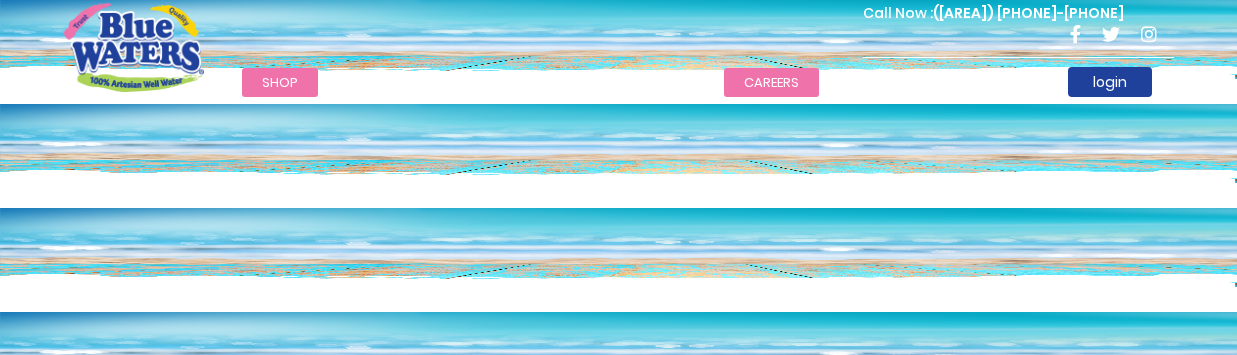 scroll, scrollTop: 0, scrollLeft: 0, axis: both 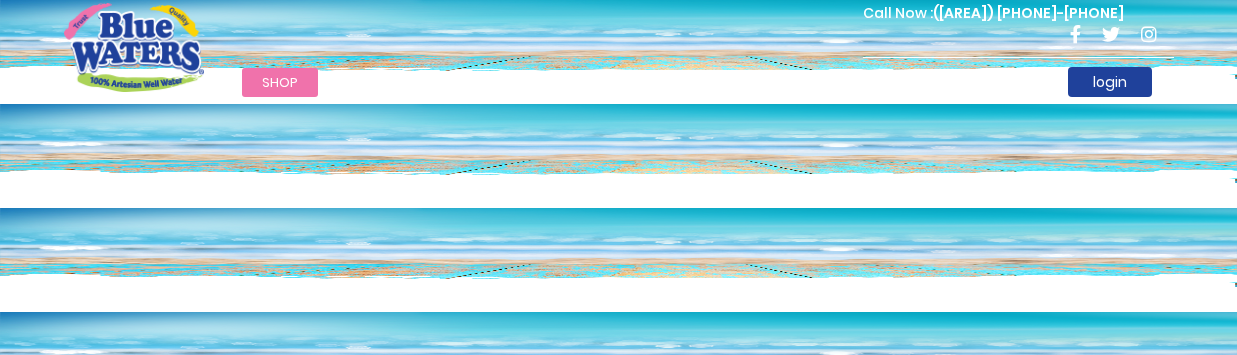click on "Shop" at bounding box center [280, 82] 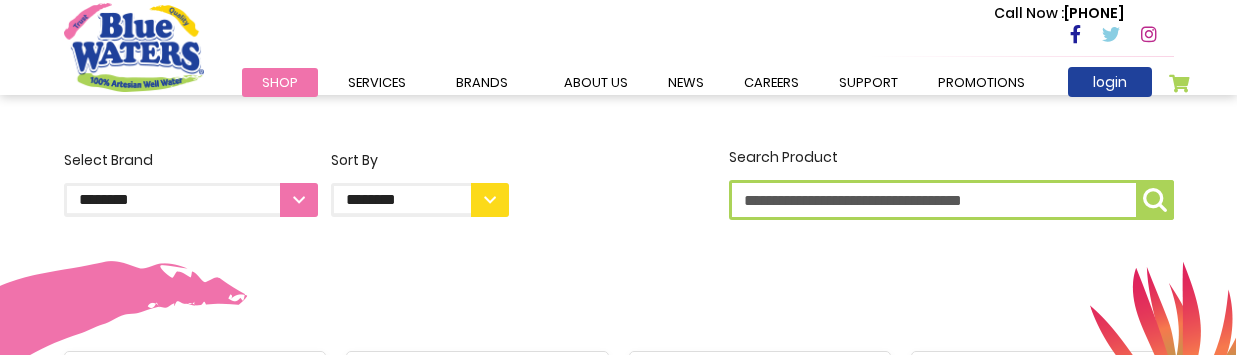 scroll, scrollTop: 484, scrollLeft: 0, axis: vertical 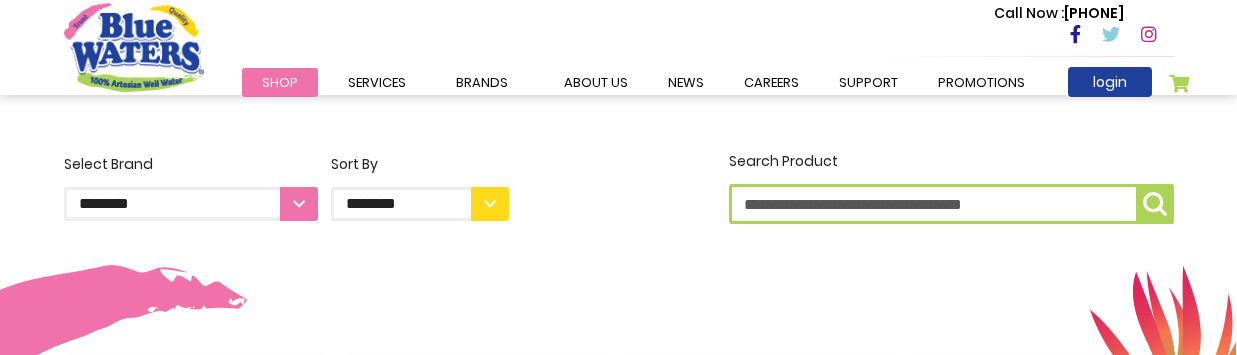 click on "**********" at bounding box center (420, 204) 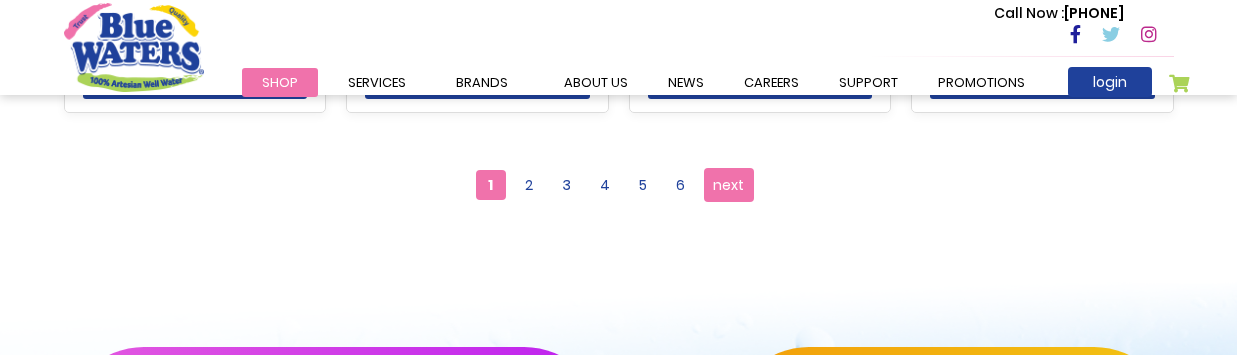 scroll, scrollTop: 2184, scrollLeft: 0, axis: vertical 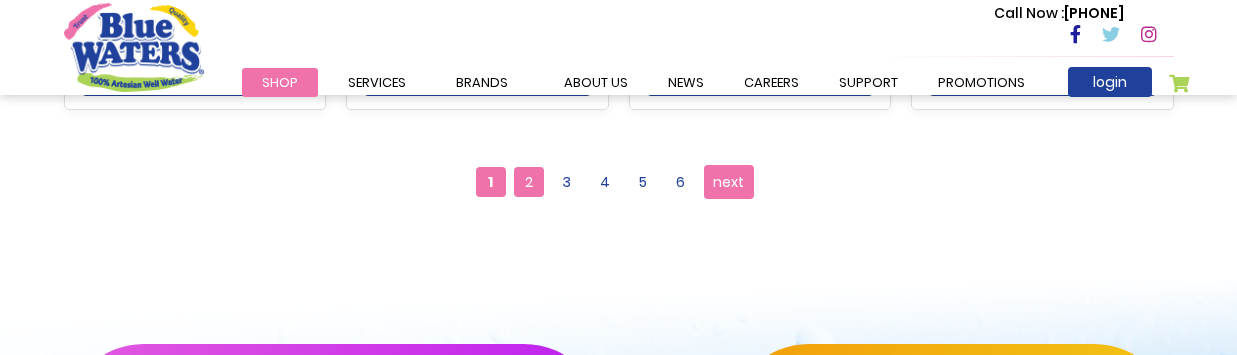 click on "2" at bounding box center [529, 182] 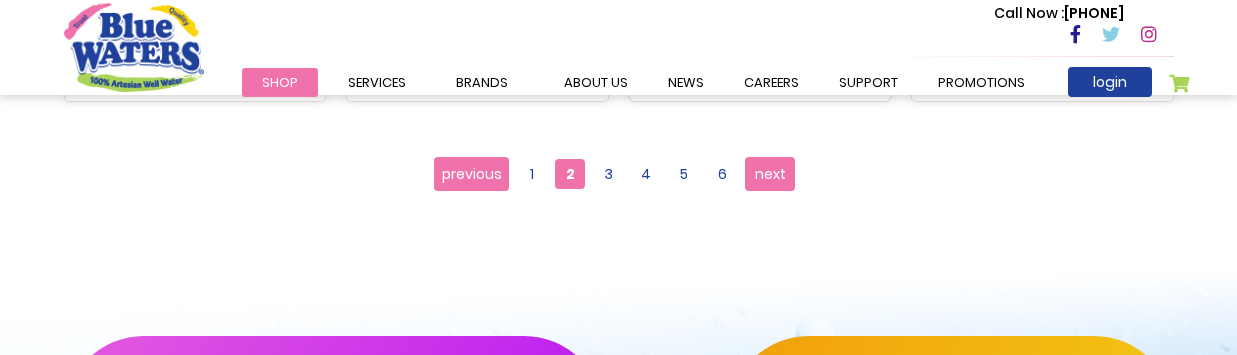 scroll, scrollTop: 2193, scrollLeft: 0, axis: vertical 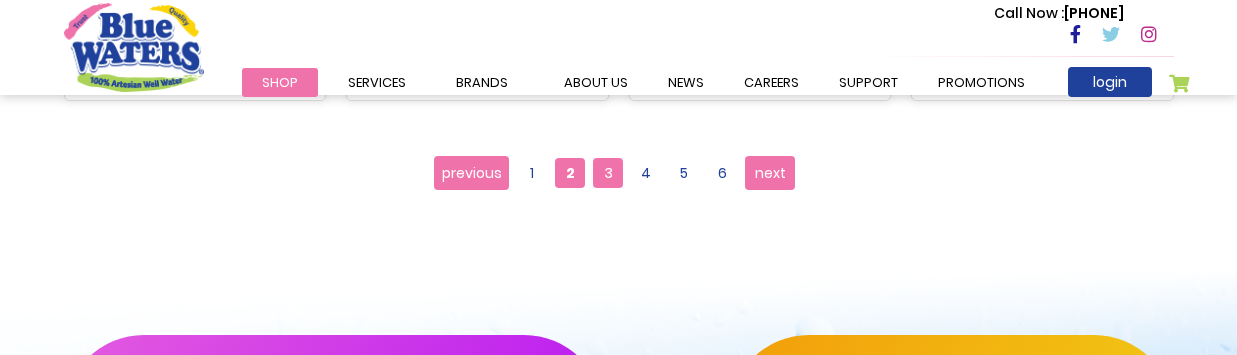 click on "3" at bounding box center (608, 173) 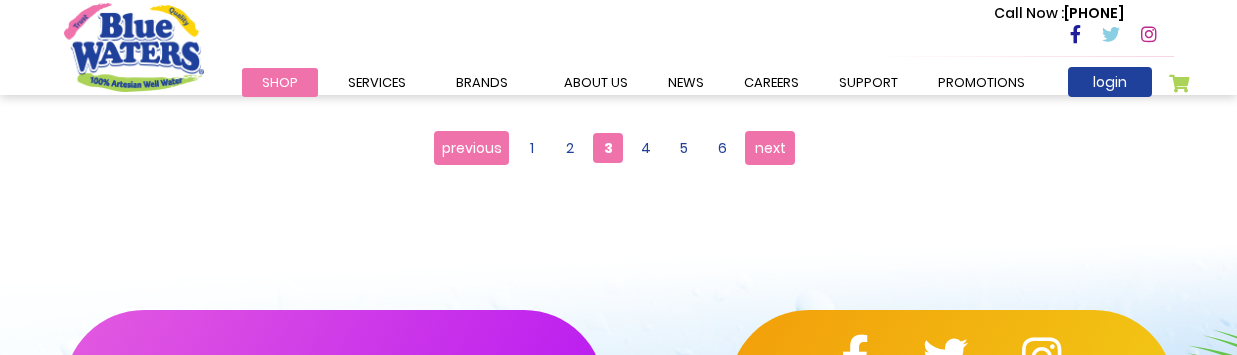 scroll, scrollTop: 2217, scrollLeft: 0, axis: vertical 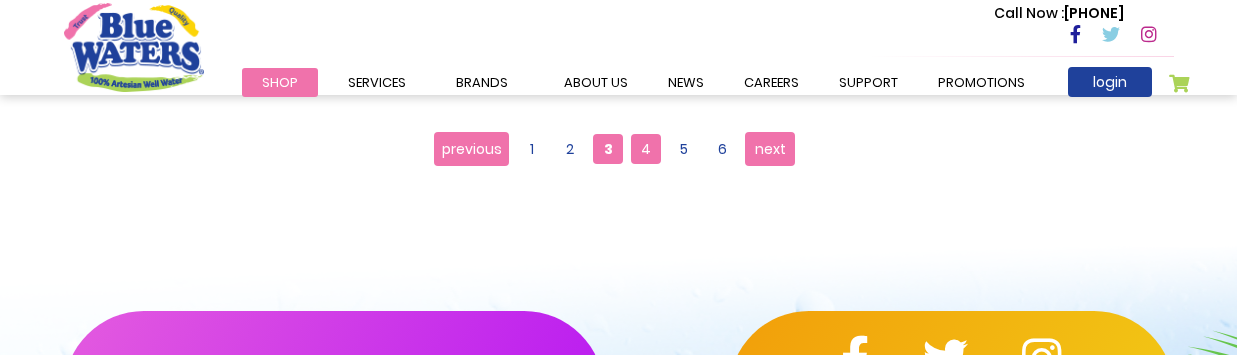 click on "4" at bounding box center (646, 149) 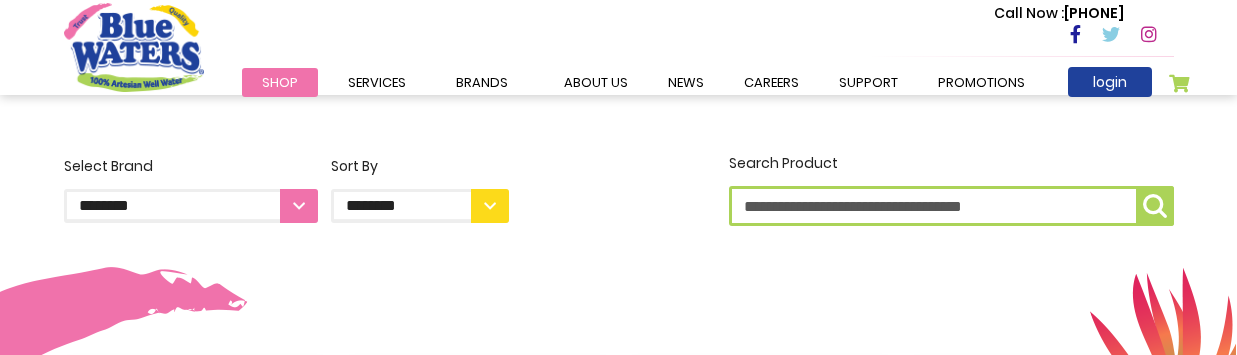 scroll, scrollTop: 487, scrollLeft: 0, axis: vertical 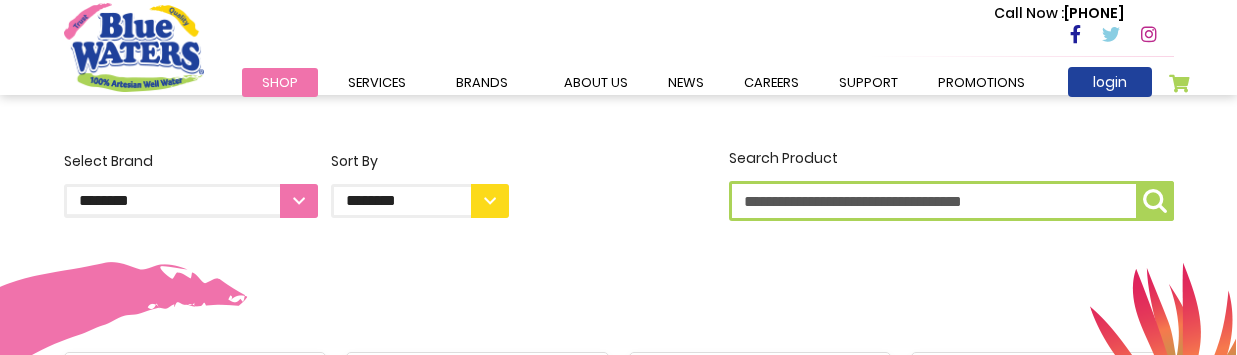click on "**********" at bounding box center (420, 201) 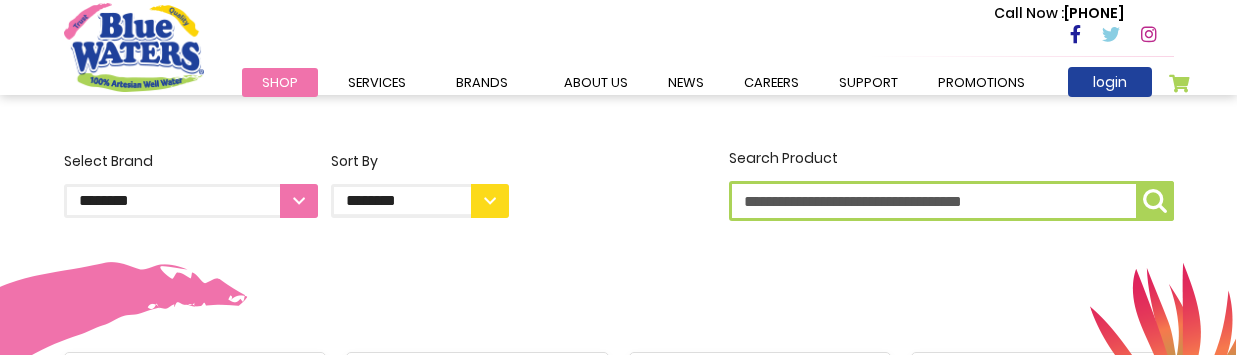 click on "**********" at bounding box center [191, 201] 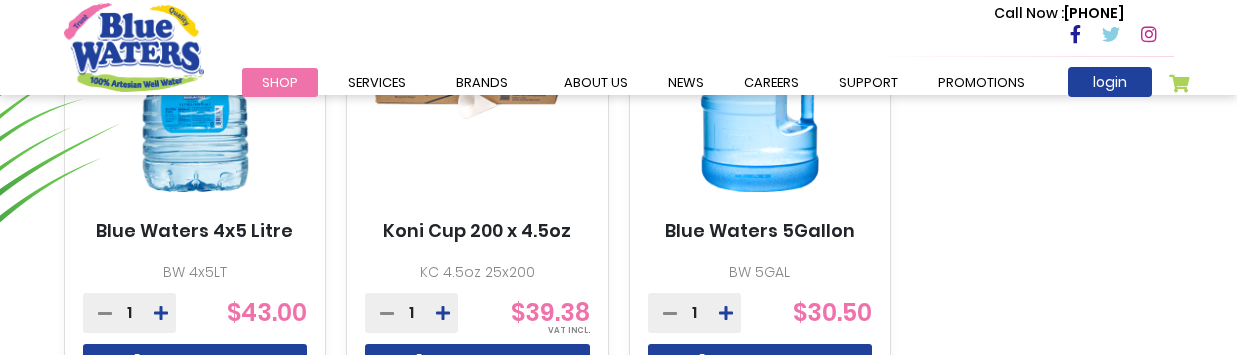 scroll, scrollTop: 1410, scrollLeft: 0, axis: vertical 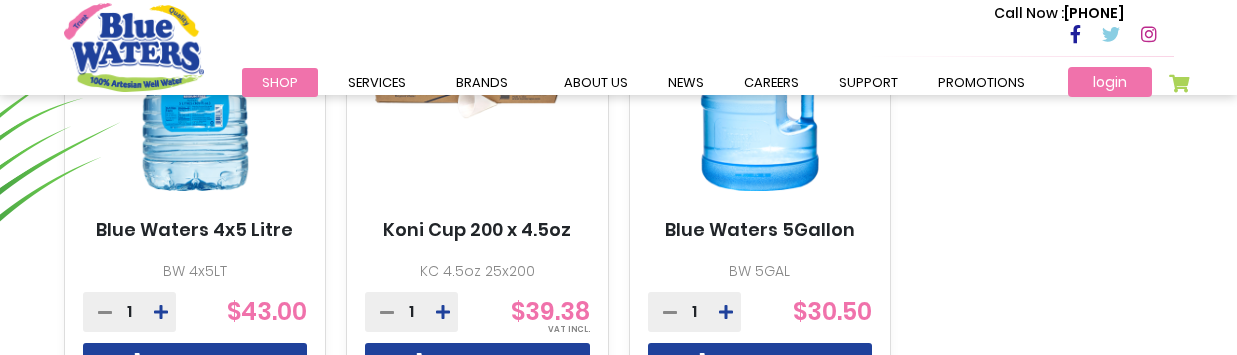 click on "login" at bounding box center [1110, 82] 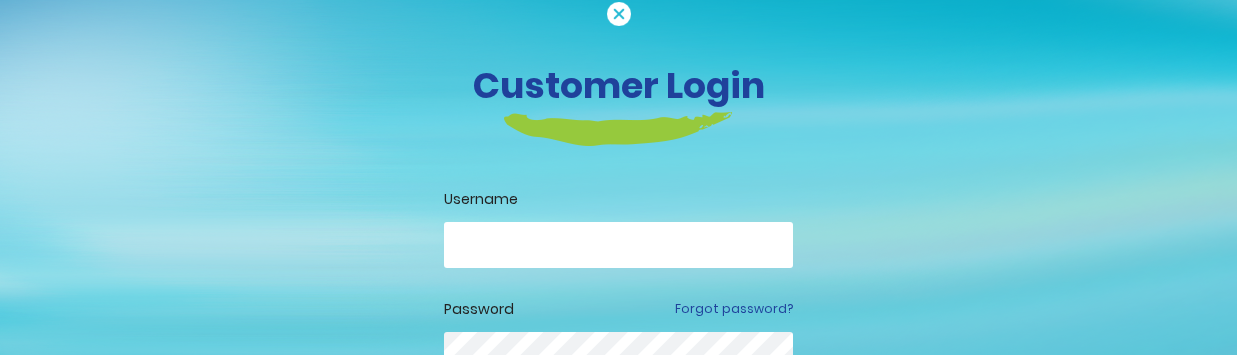 scroll, scrollTop: 127, scrollLeft: 0, axis: vertical 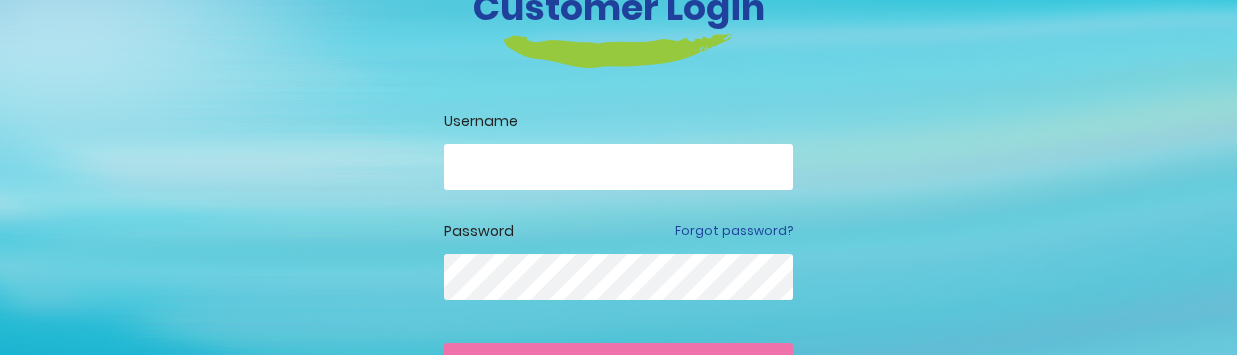 click at bounding box center (618, 167) 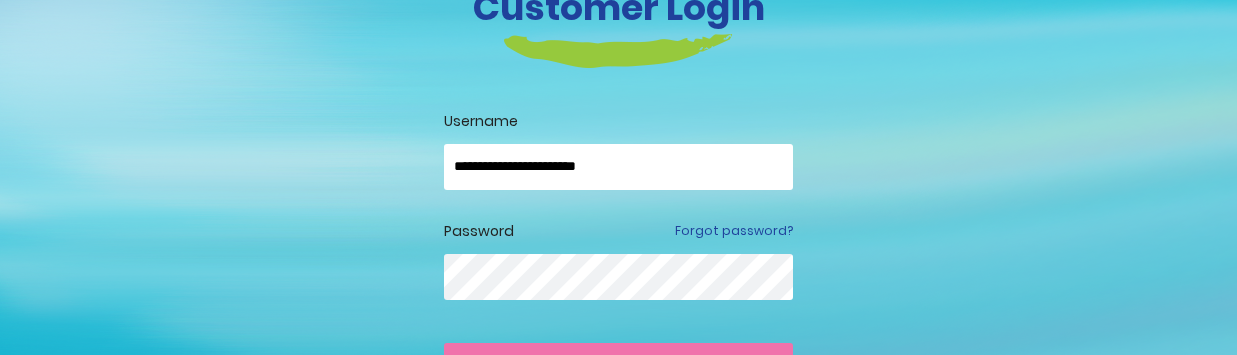 type on "**********" 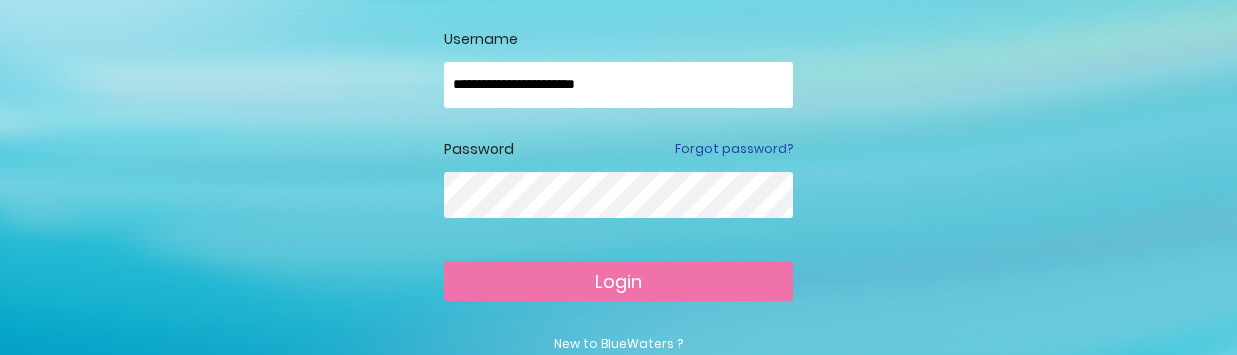 scroll, scrollTop: 219, scrollLeft: 0, axis: vertical 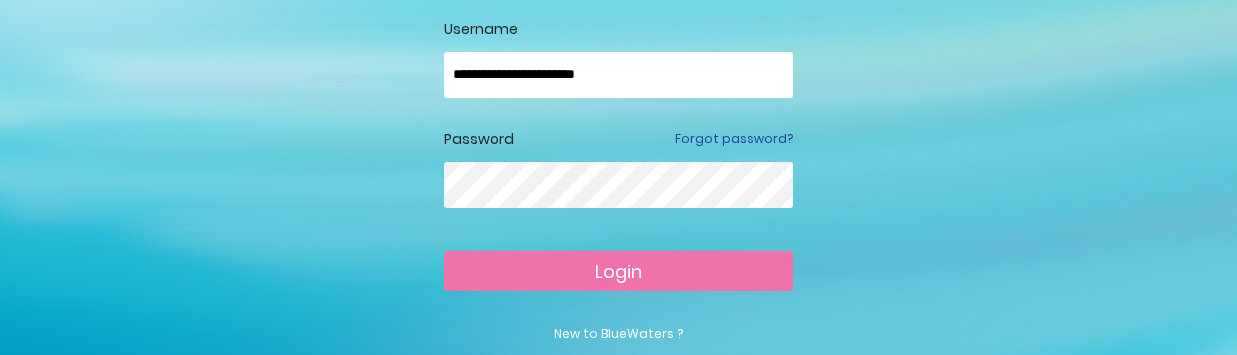 click on "Login" at bounding box center (618, 271) 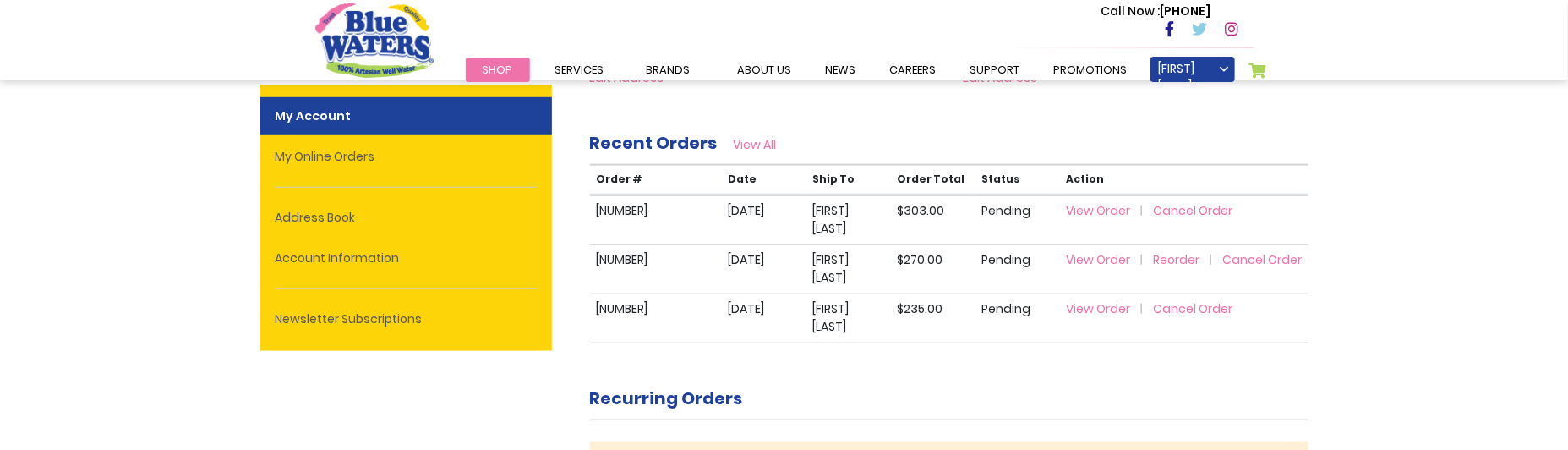scroll, scrollTop: 546, scrollLeft: 0, axis: vertical 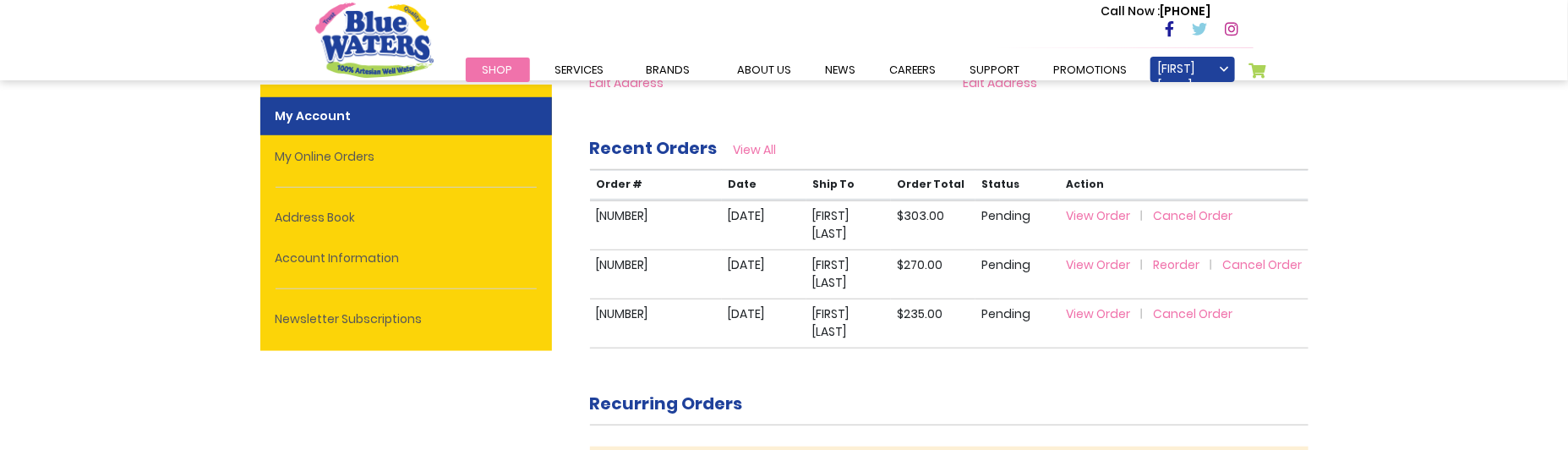 click on "View Order" at bounding box center [1098, 314] 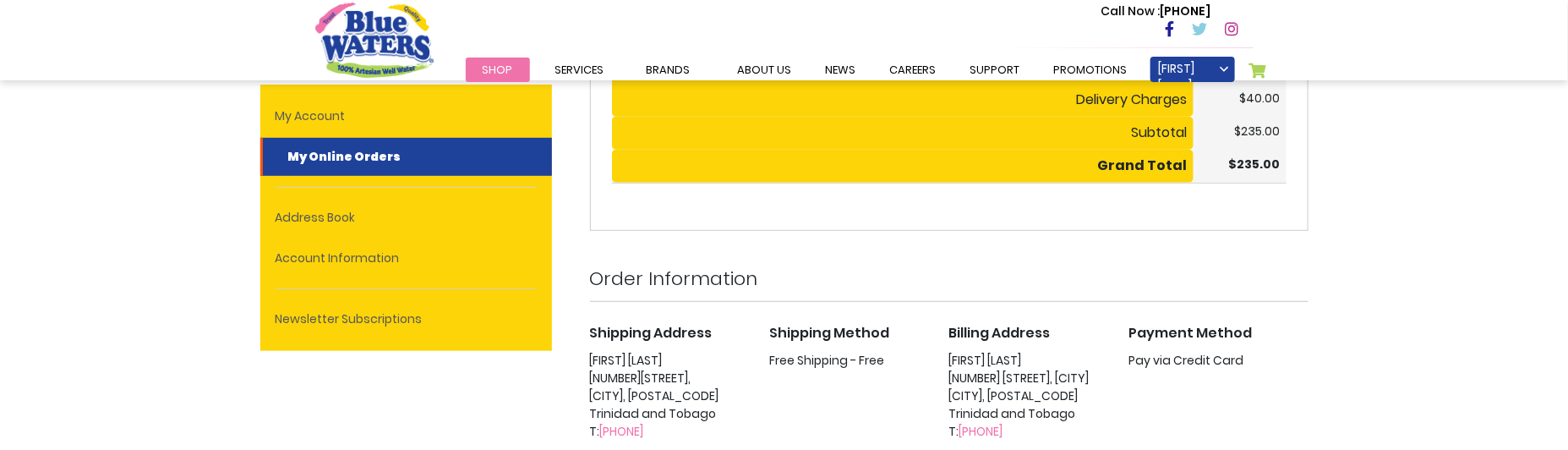 scroll, scrollTop: 411, scrollLeft: 0, axis: vertical 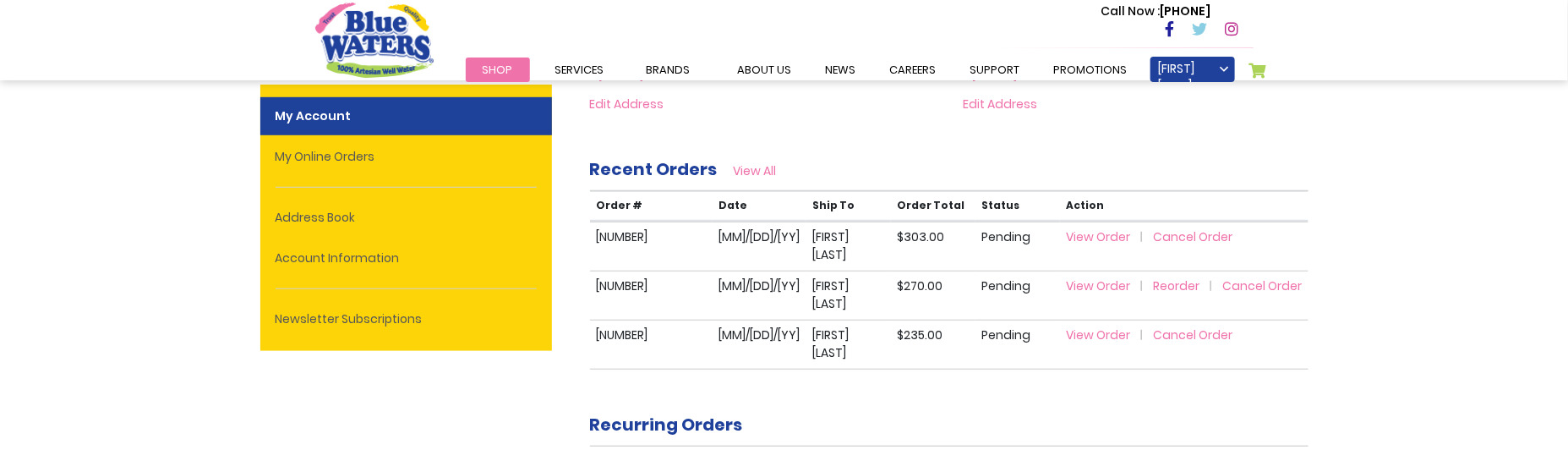 click on "View Order" at bounding box center [1098, 286] 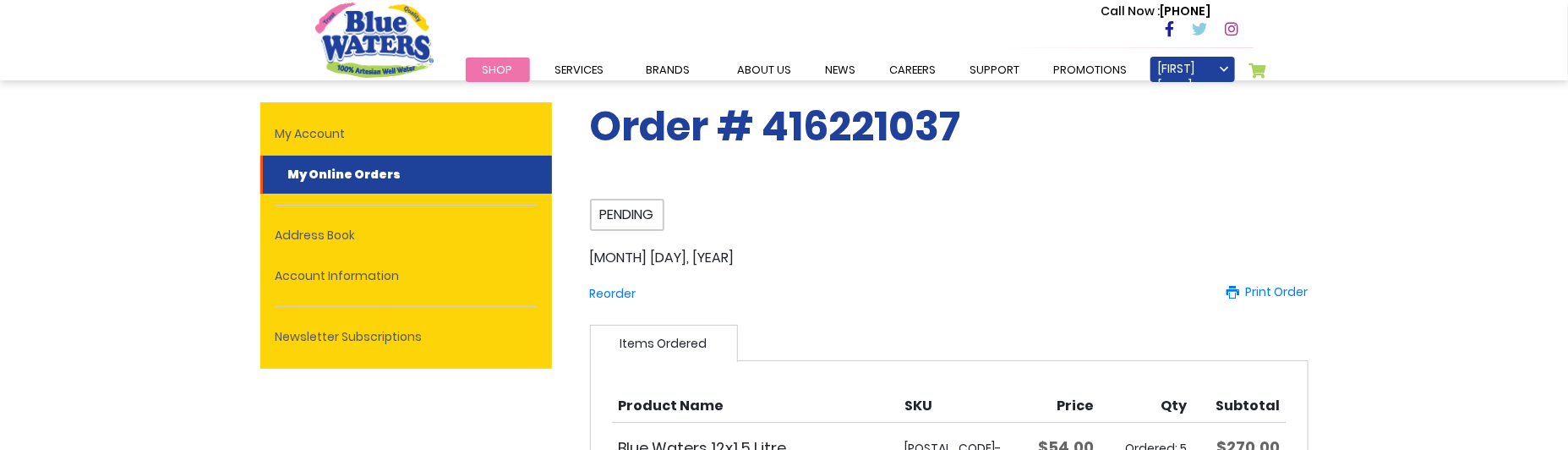 scroll, scrollTop: 0, scrollLeft: 0, axis: both 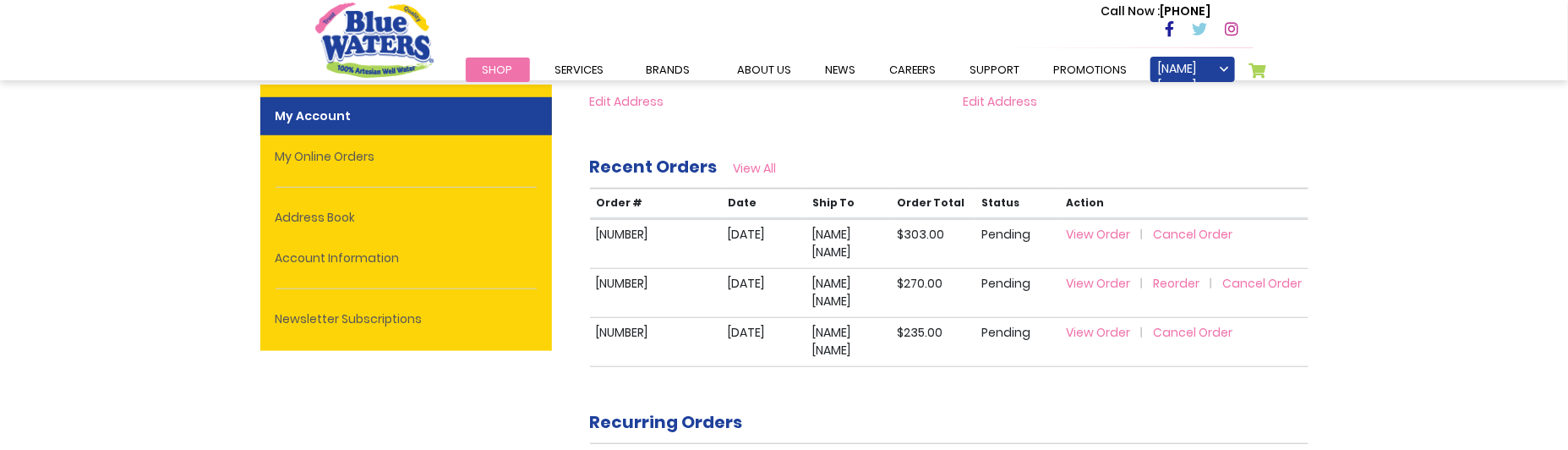 click on "View Order" at bounding box center [1098, 234] 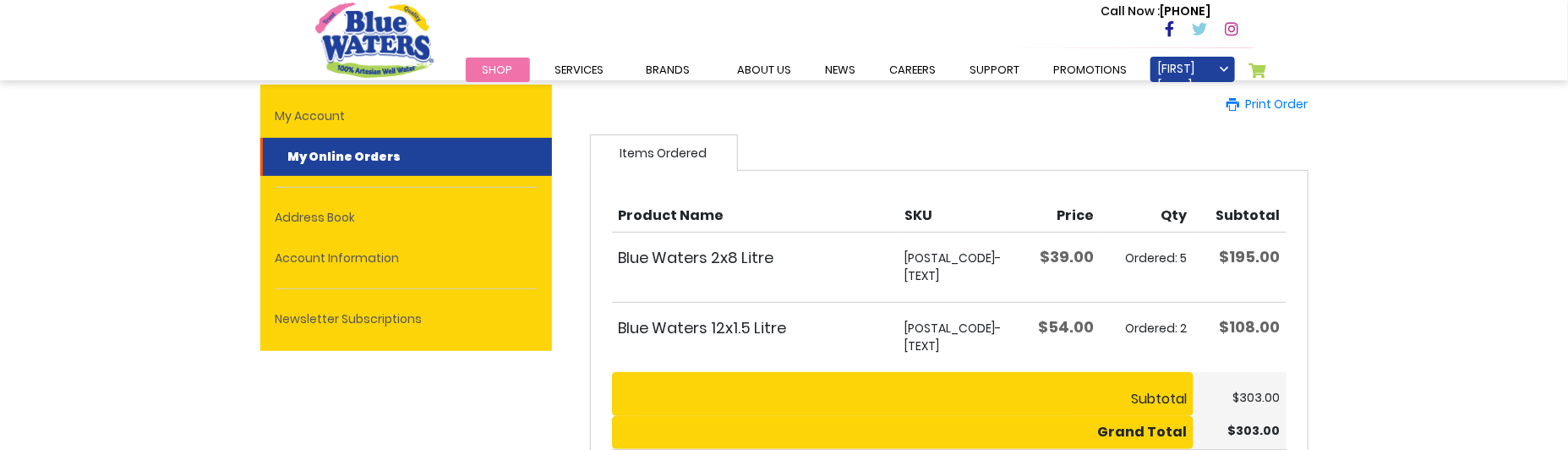 scroll, scrollTop: 267, scrollLeft: 0, axis: vertical 